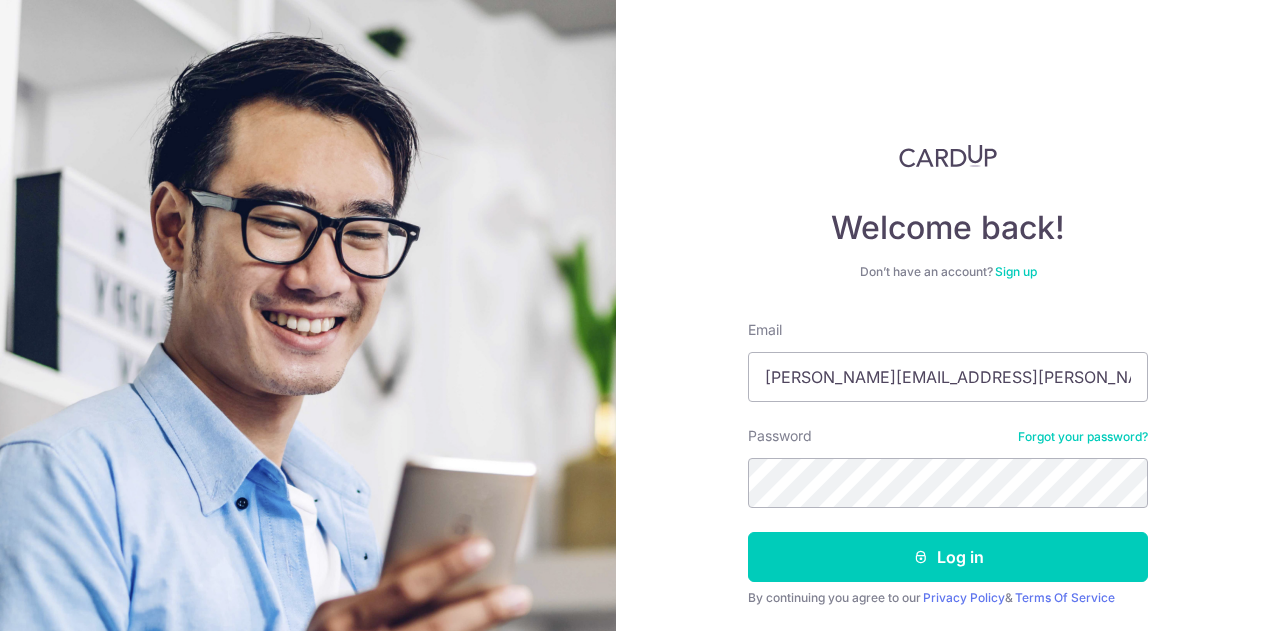 scroll, scrollTop: 0, scrollLeft: 0, axis: both 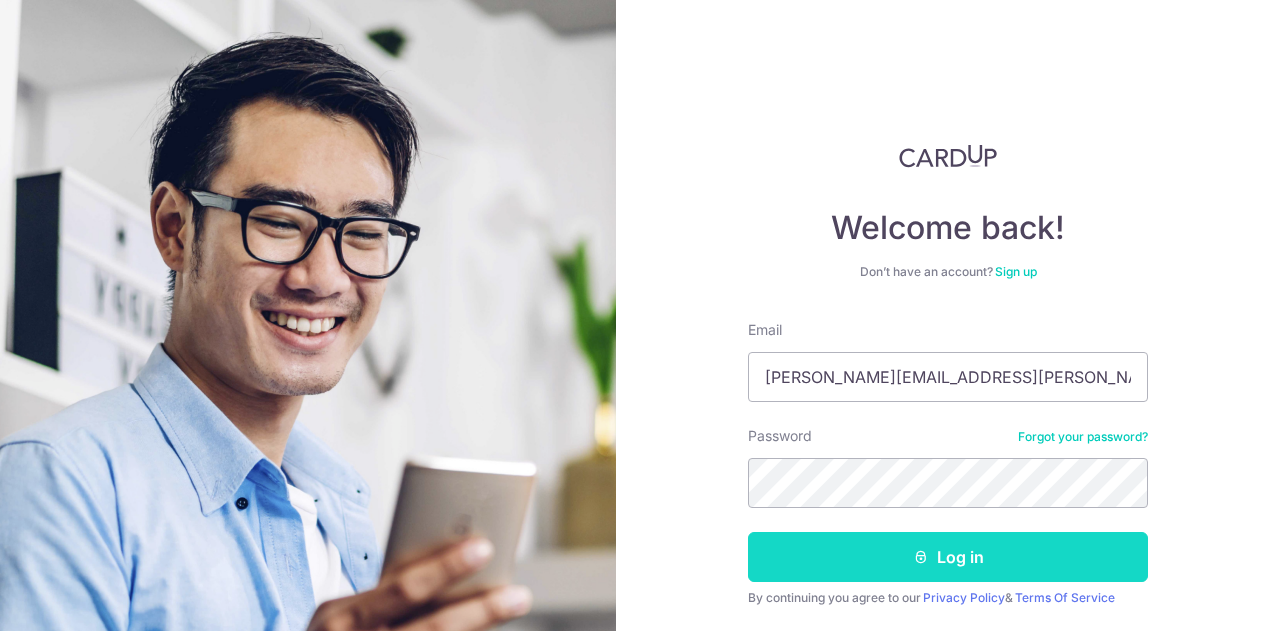 click on "Log in" at bounding box center (948, 557) 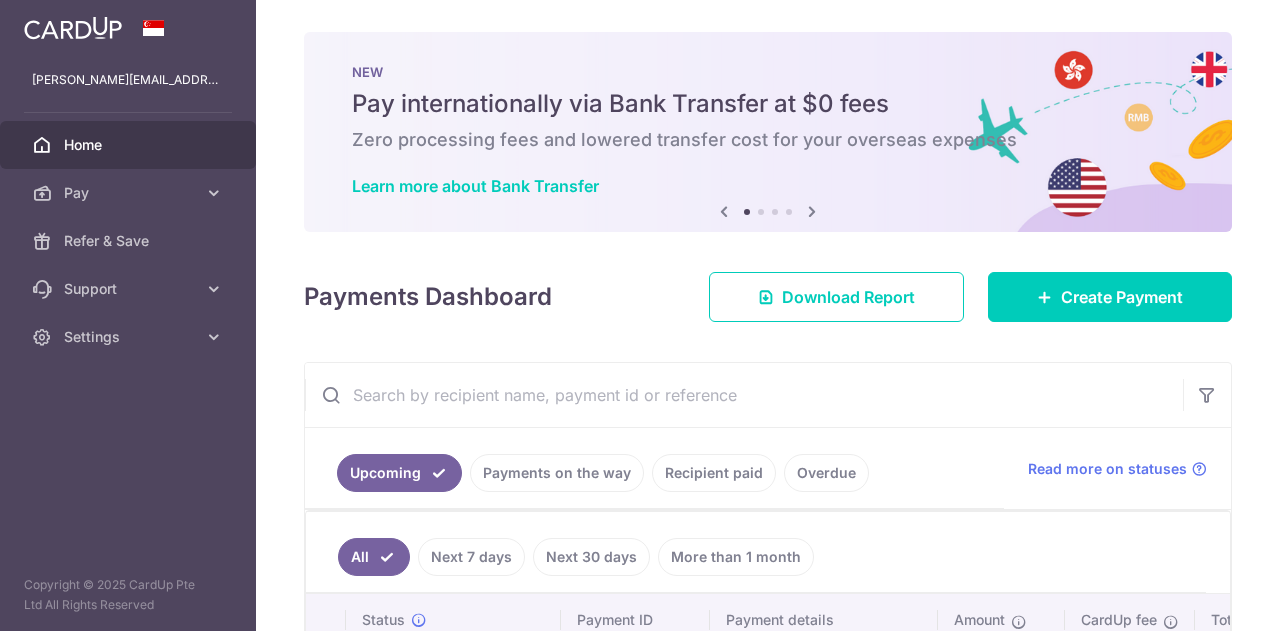 scroll, scrollTop: 0, scrollLeft: 0, axis: both 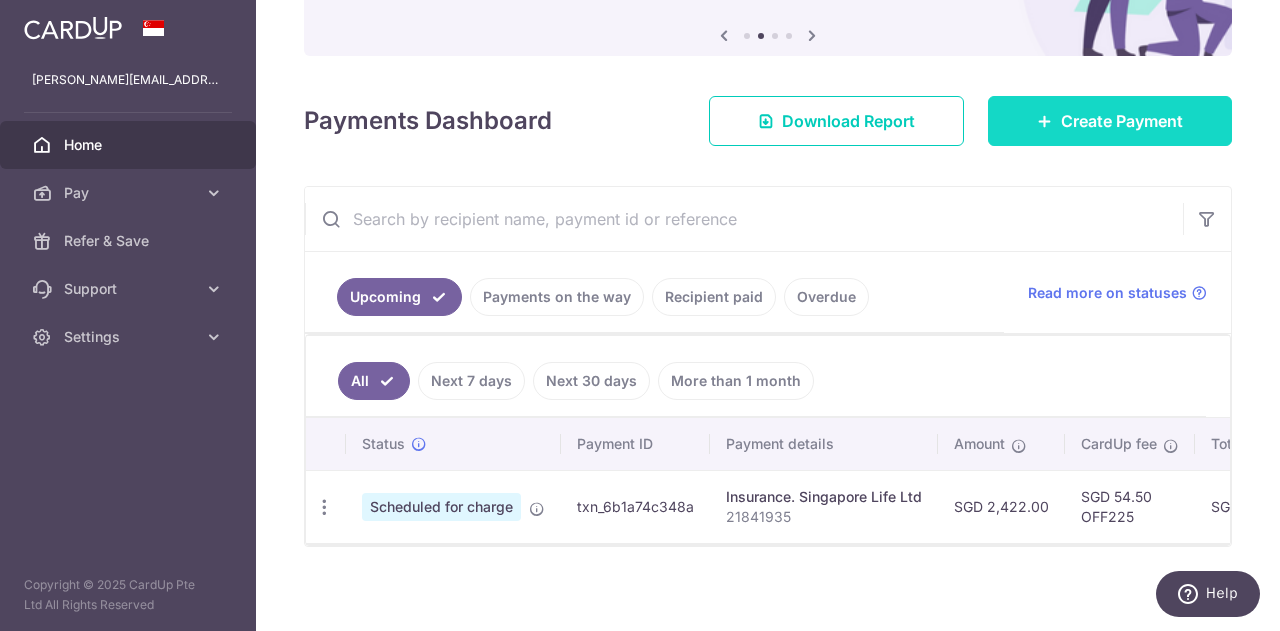 click on "Create Payment" at bounding box center (1122, 121) 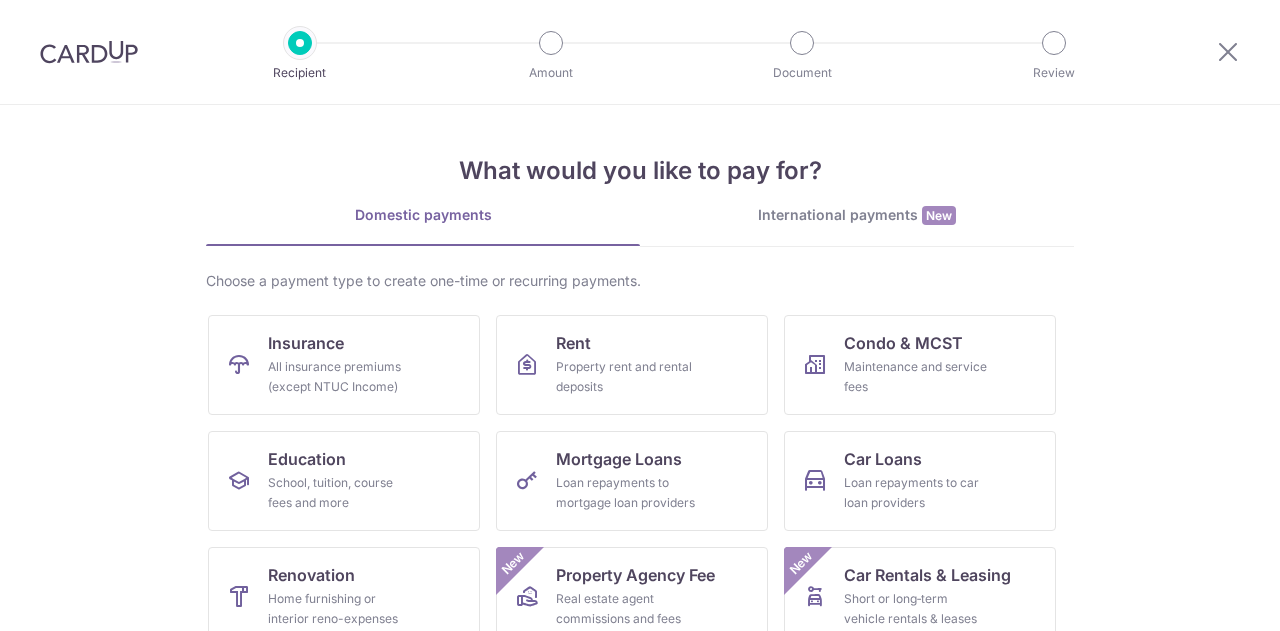 scroll, scrollTop: 0, scrollLeft: 0, axis: both 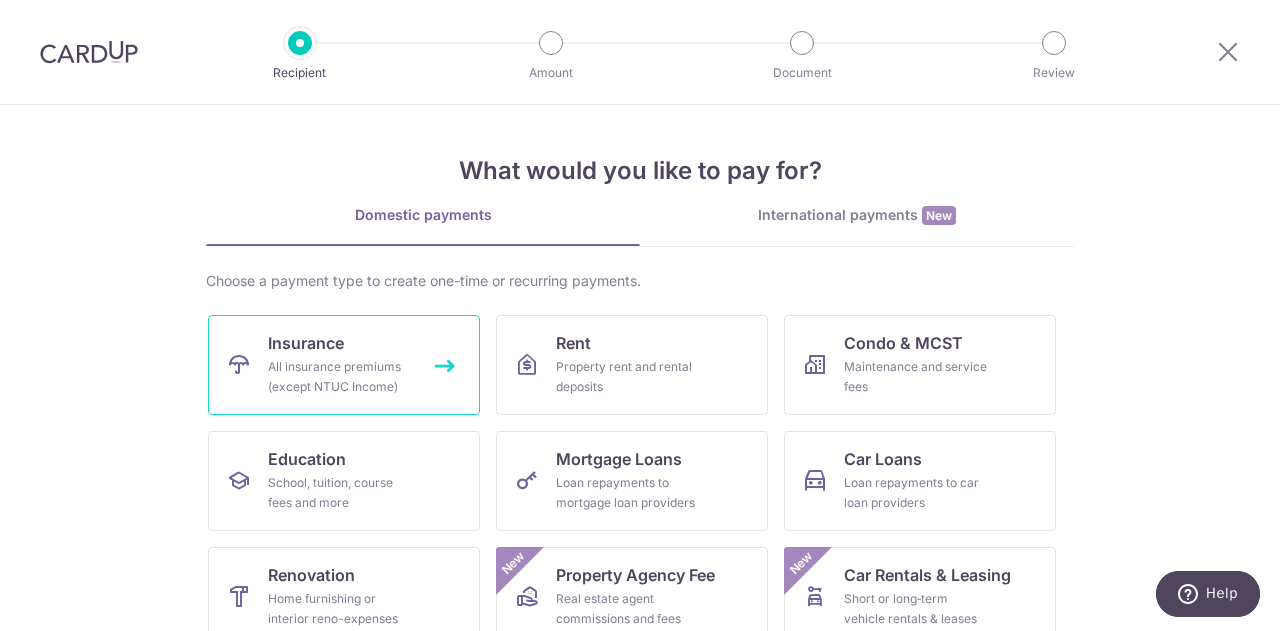click on "All insurance premiums (except NTUC Income)" at bounding box center [340, 377] 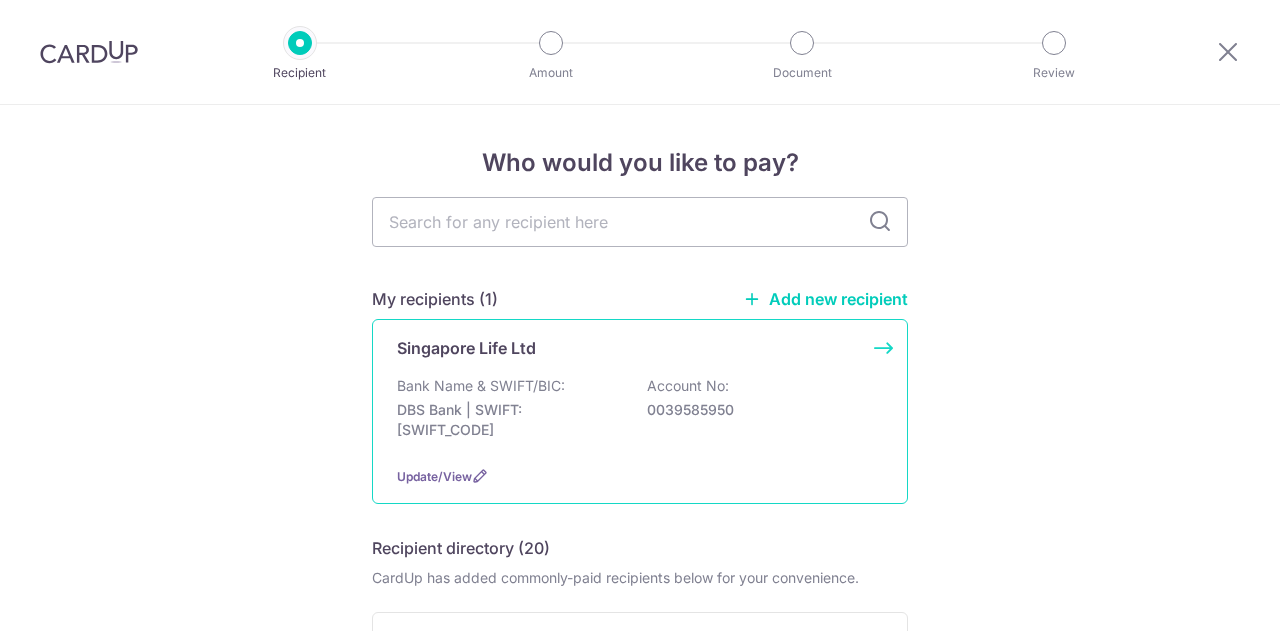 scroll, scrollTop: 0, scrollLeft: 0, axis: both 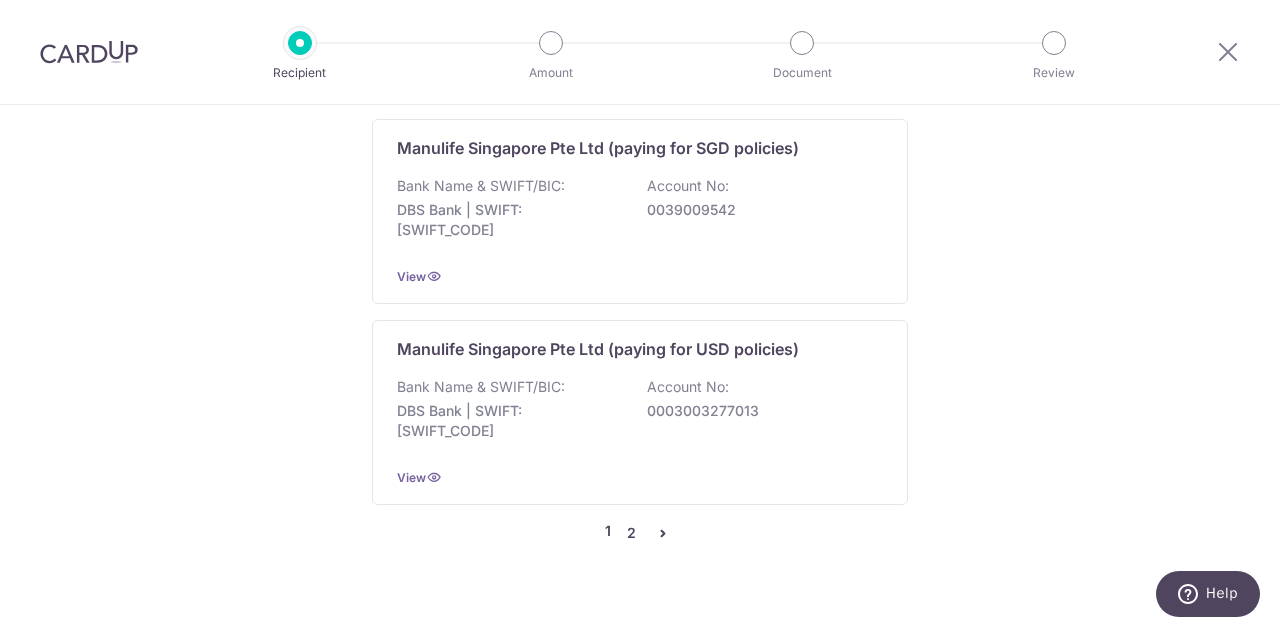 click on "2" at bounding box center [631, 533] 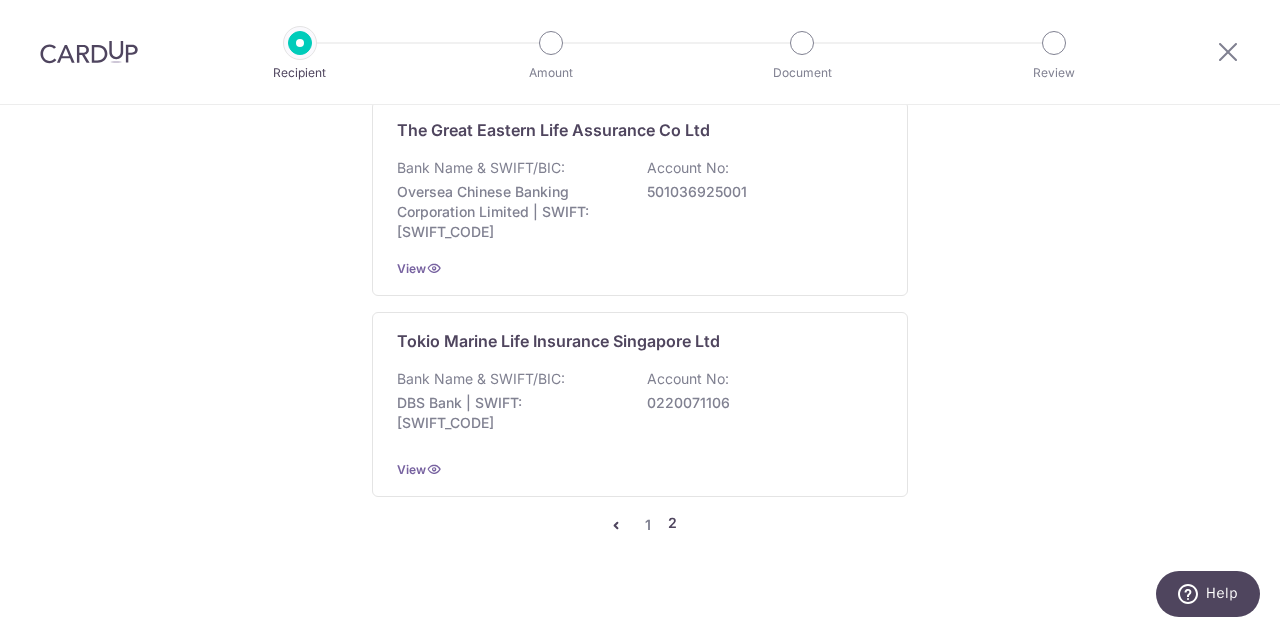 scroll, scrollTop: 2141, scrollLeft: 0, axis: vertical 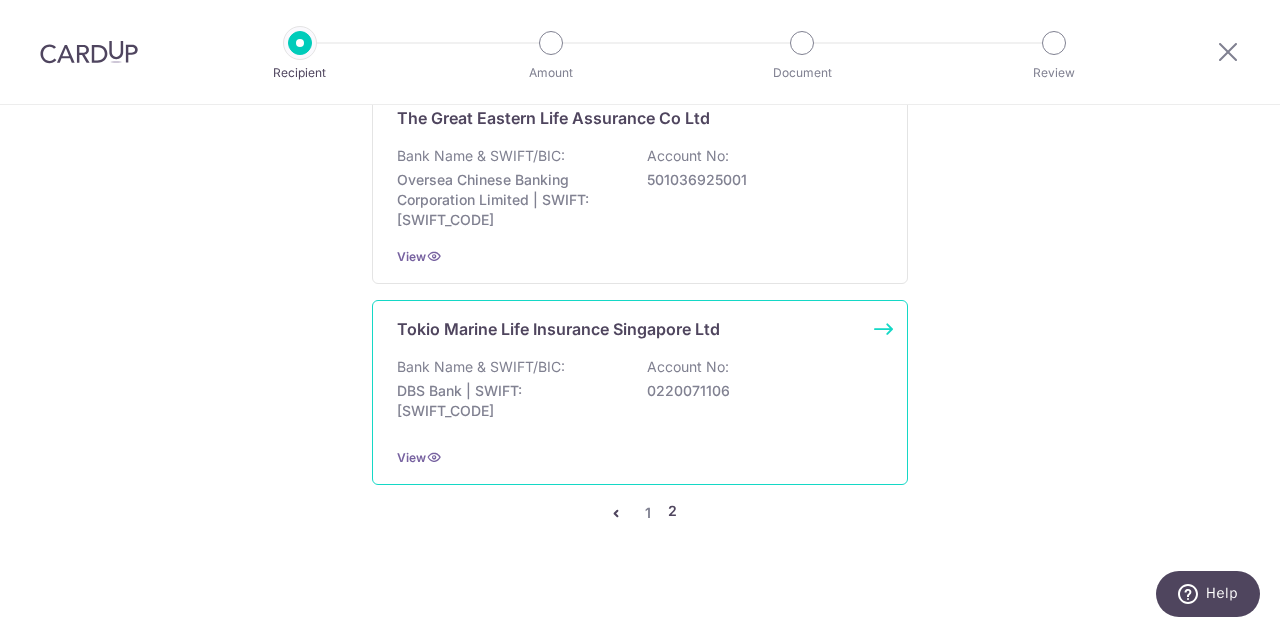 click on "DBS Bank | SWIFT: DBSSSGSGXXX" at bounding box center (509, 401) 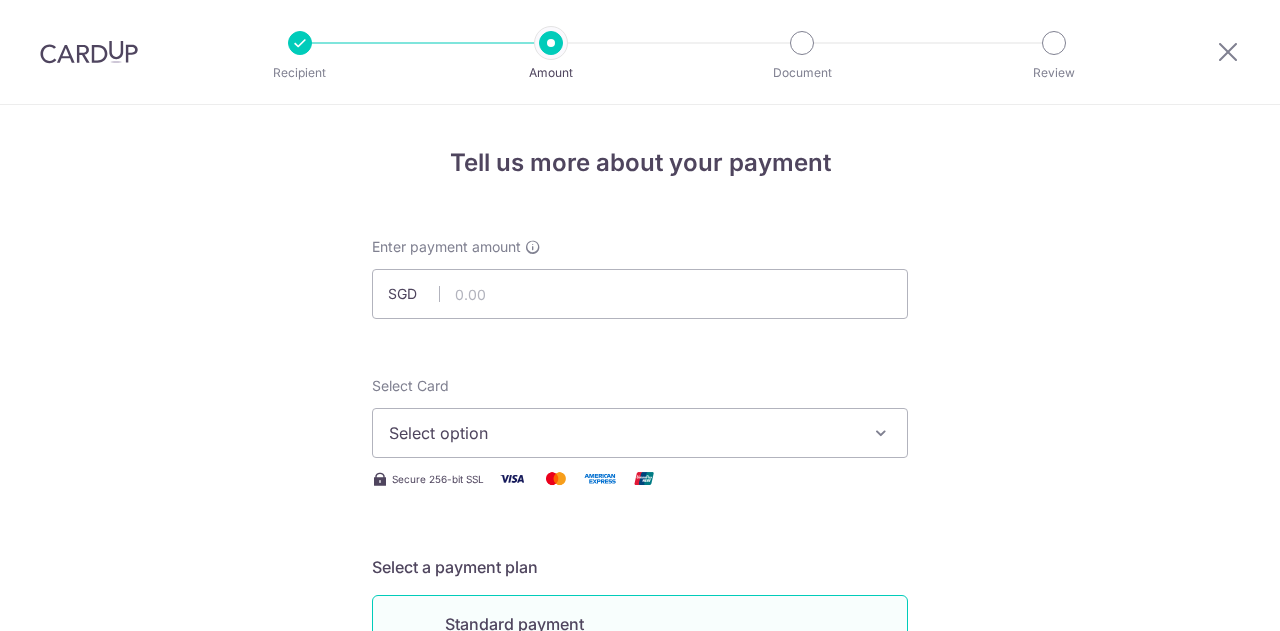 scroll, scrollTop: 0, scrollLeft: 0, axis: both 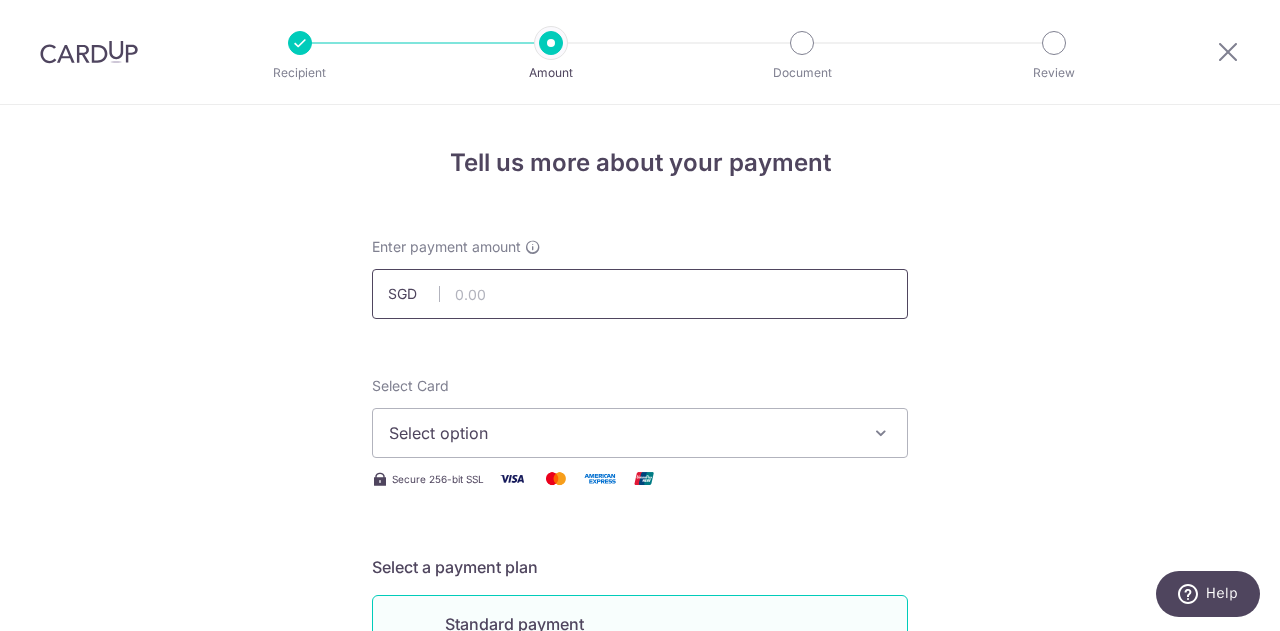 click at bounding box center (640, 294) 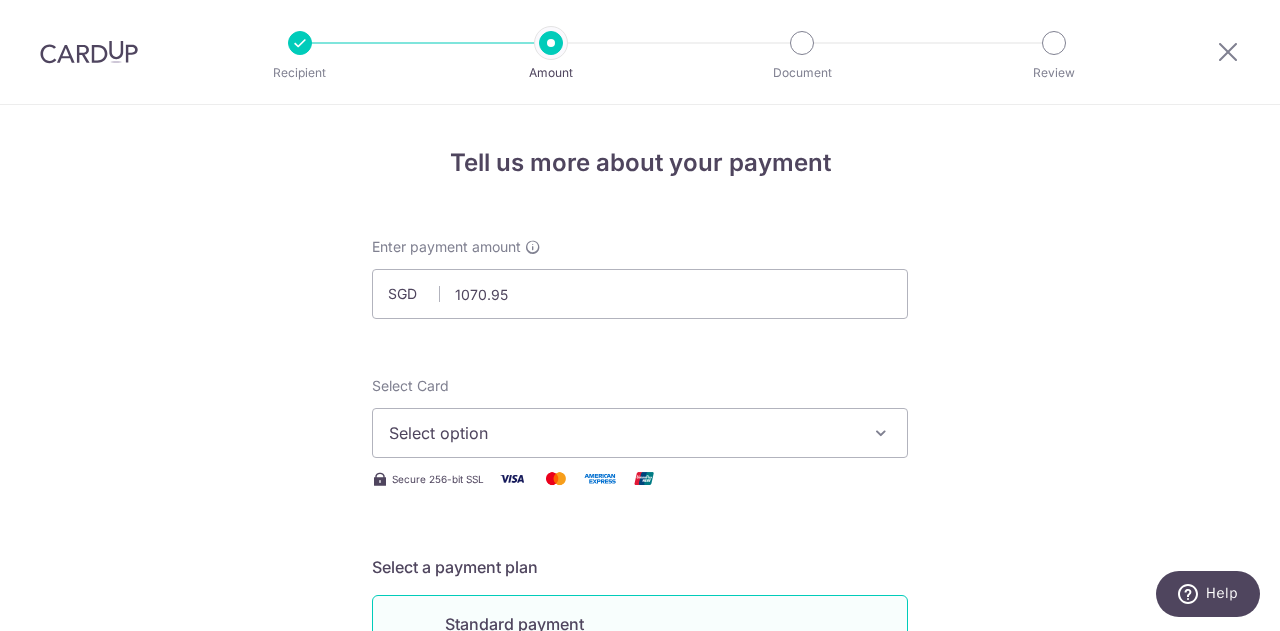 type on "1,070.95" 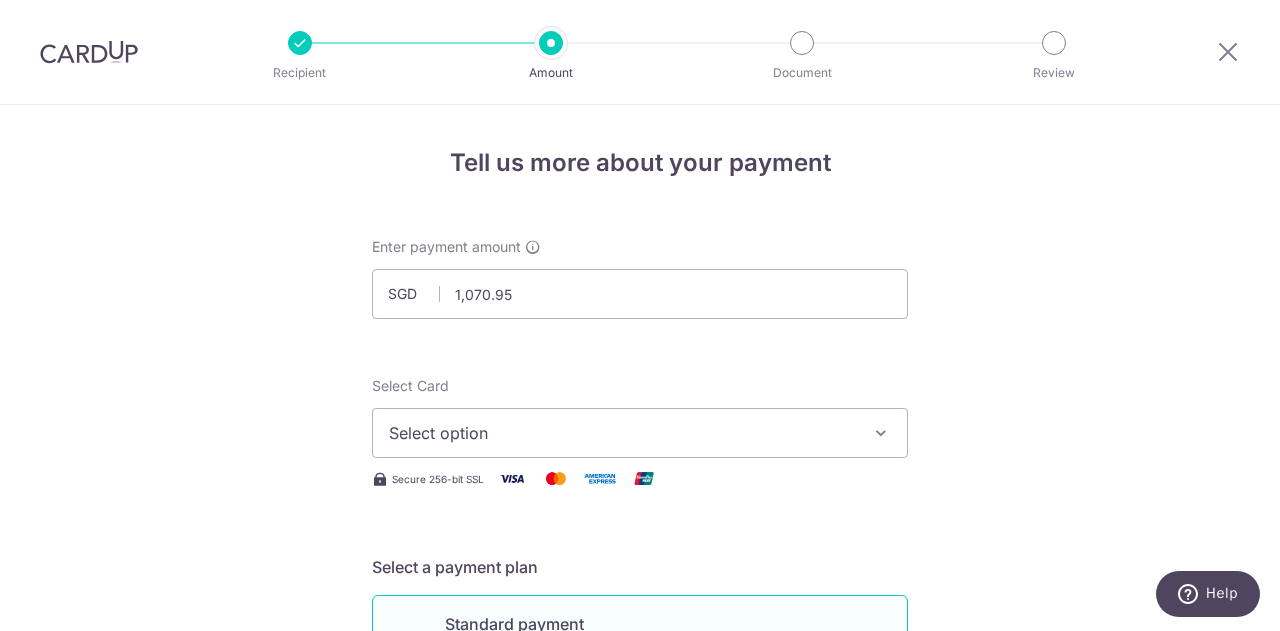 click on "Select option" at bounding box center [622, 433] 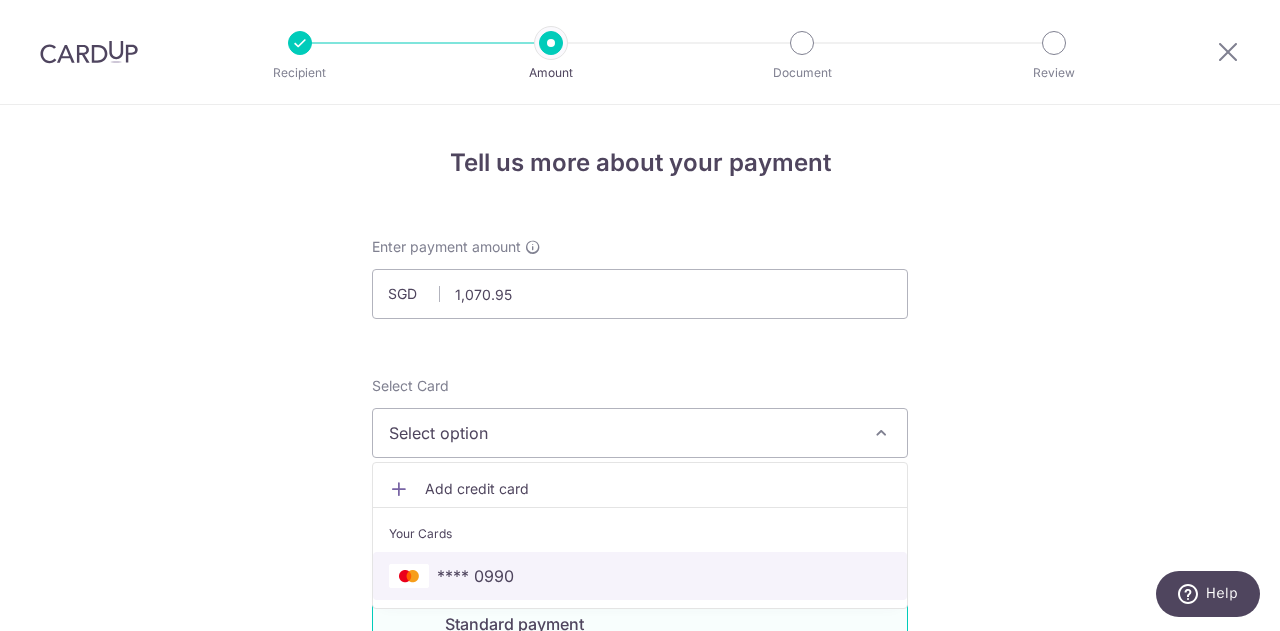 click on "**** 0990" at bounding box center [475, 576] 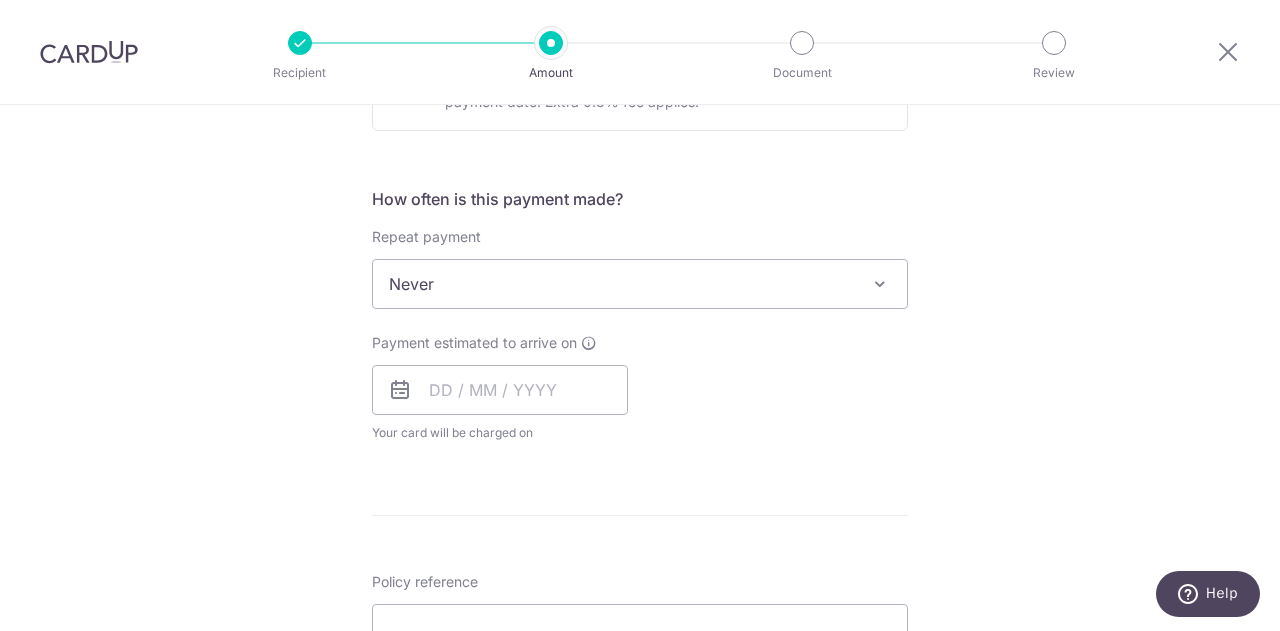 scroll, scrollTop: 700, scrollLeft: 0, axis: vertical 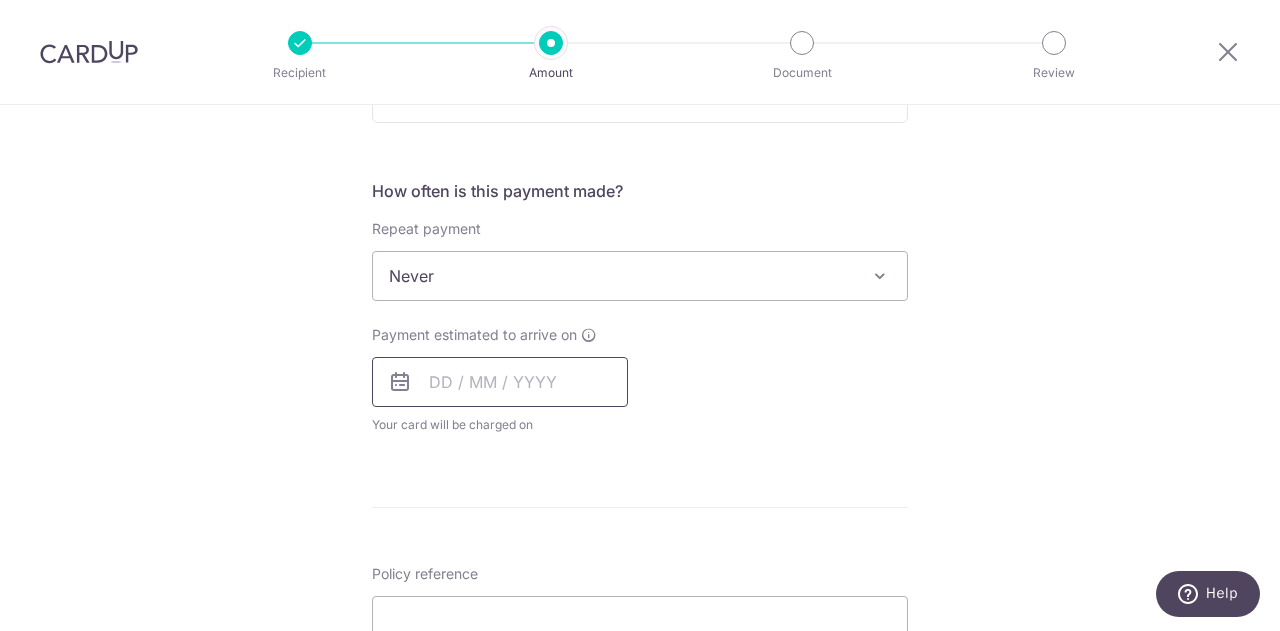 click at bounding box center [500, 382] 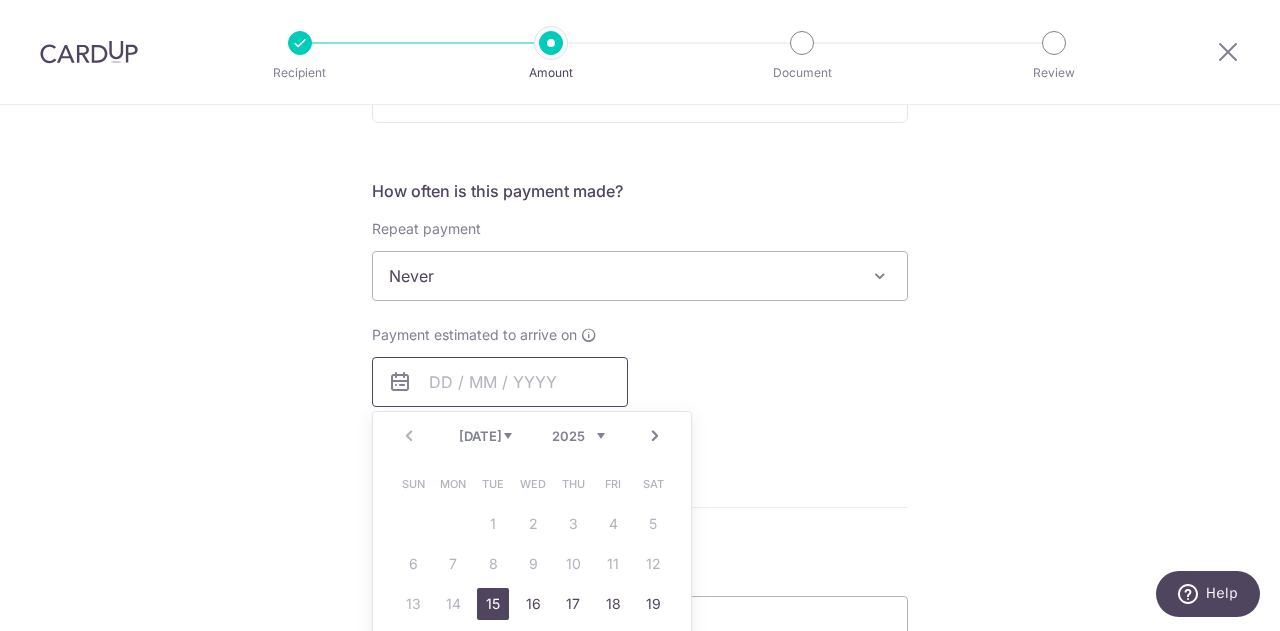 scroll, scrollTop: 800, scrollLeft: 0, axis: vertical 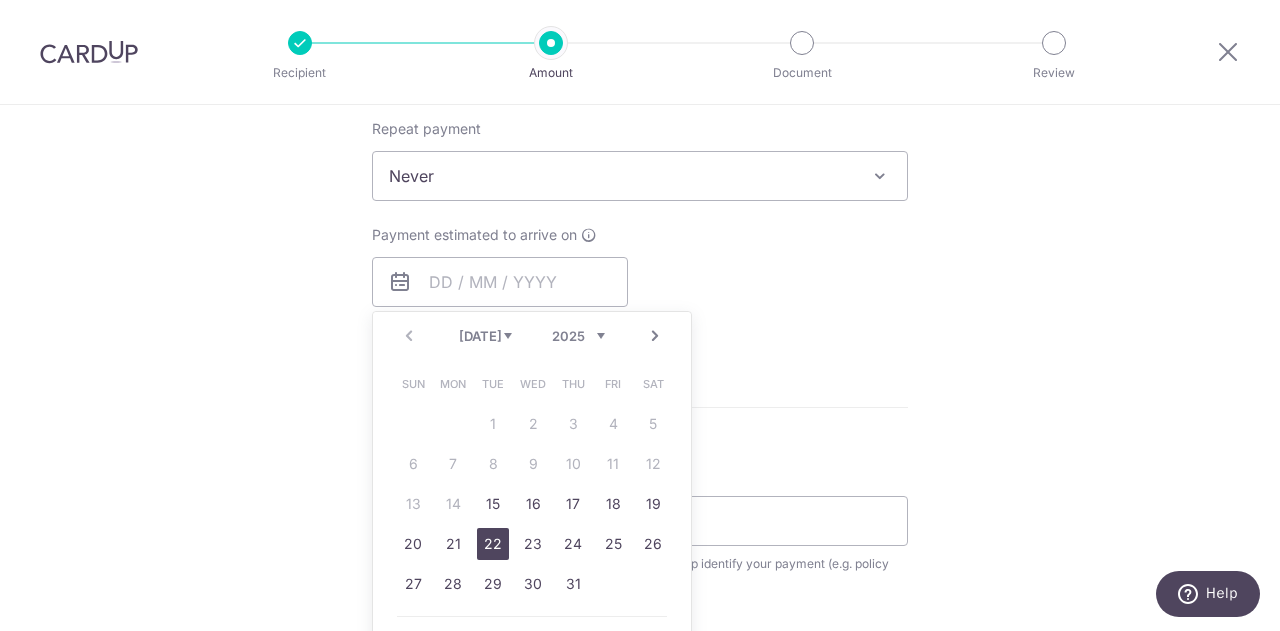 click on "22" at bounding box center (493, 544) 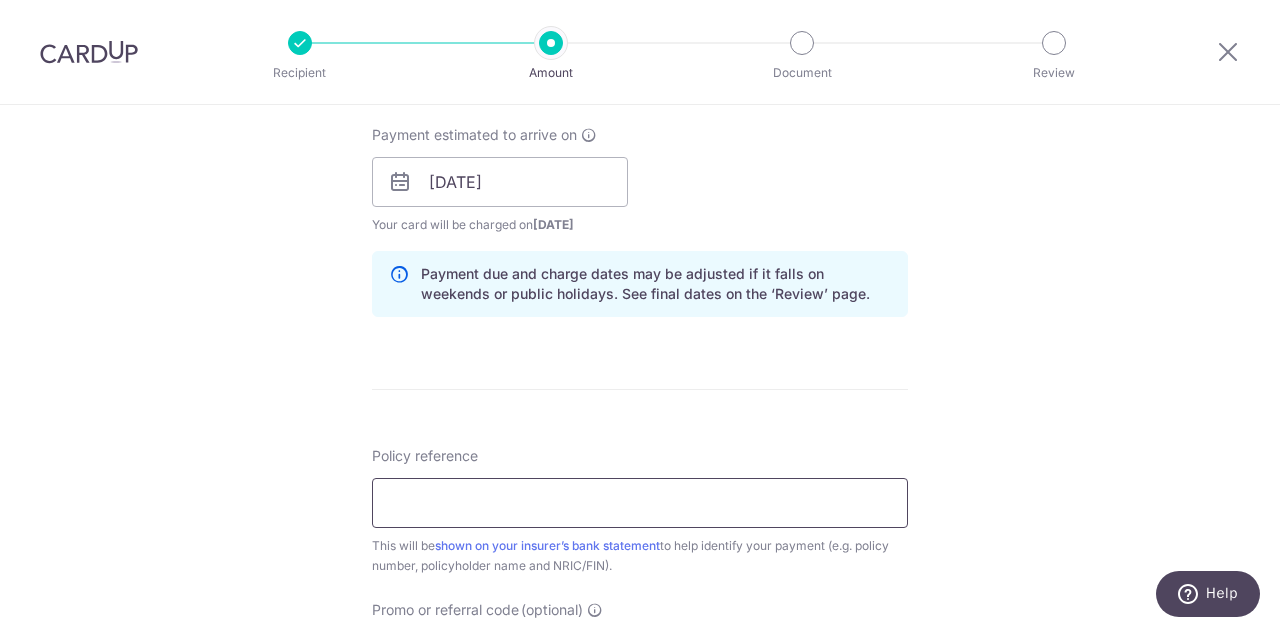 scroll, scrollTop: 1000, scrollLeft: 0, axis: vertical 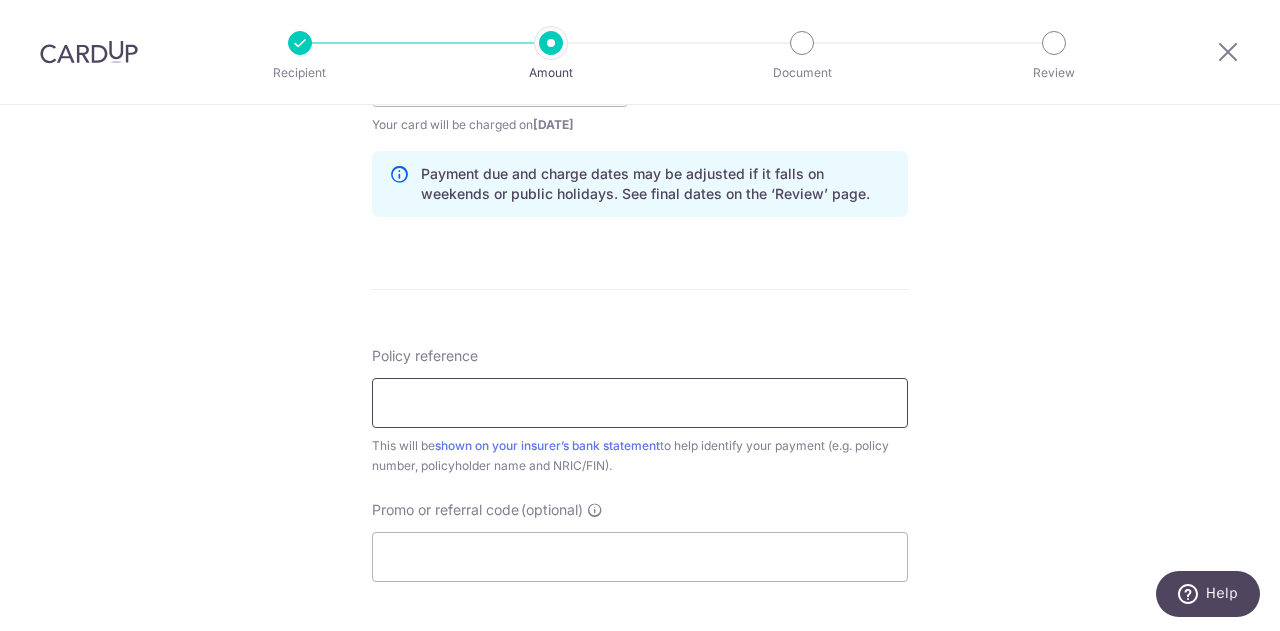 click on "Policy reference" at bounding box center (640, 403) 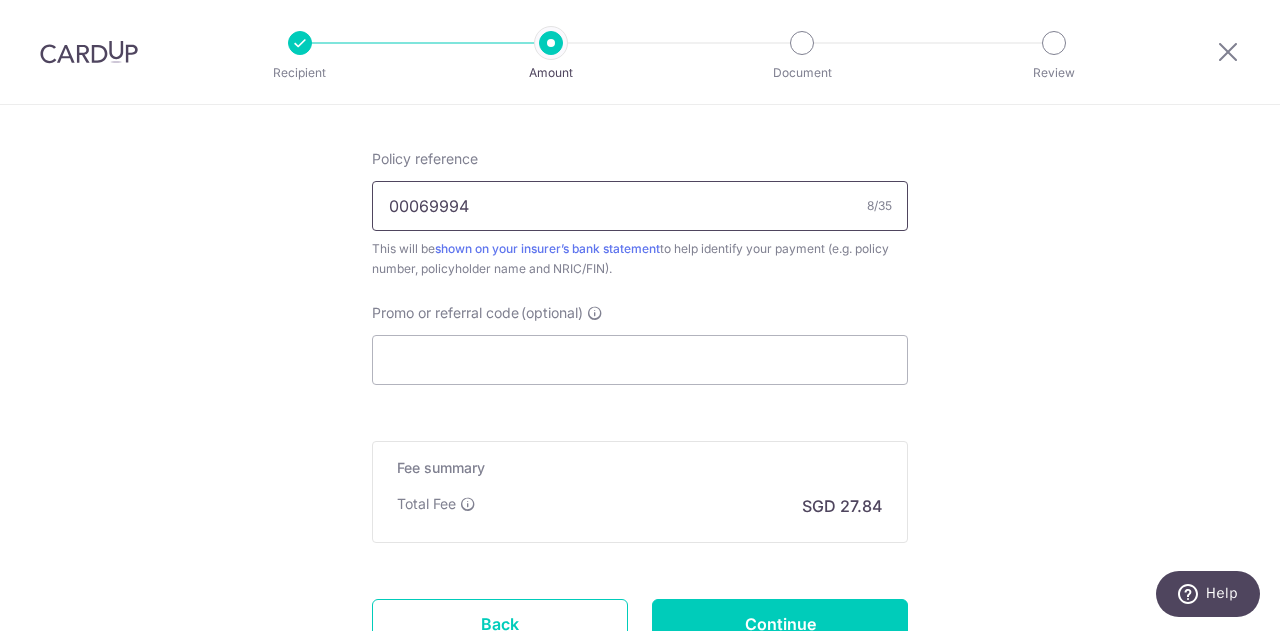 scroll, scrollTop: 1200, scrollLeft: 0, axis: vertical 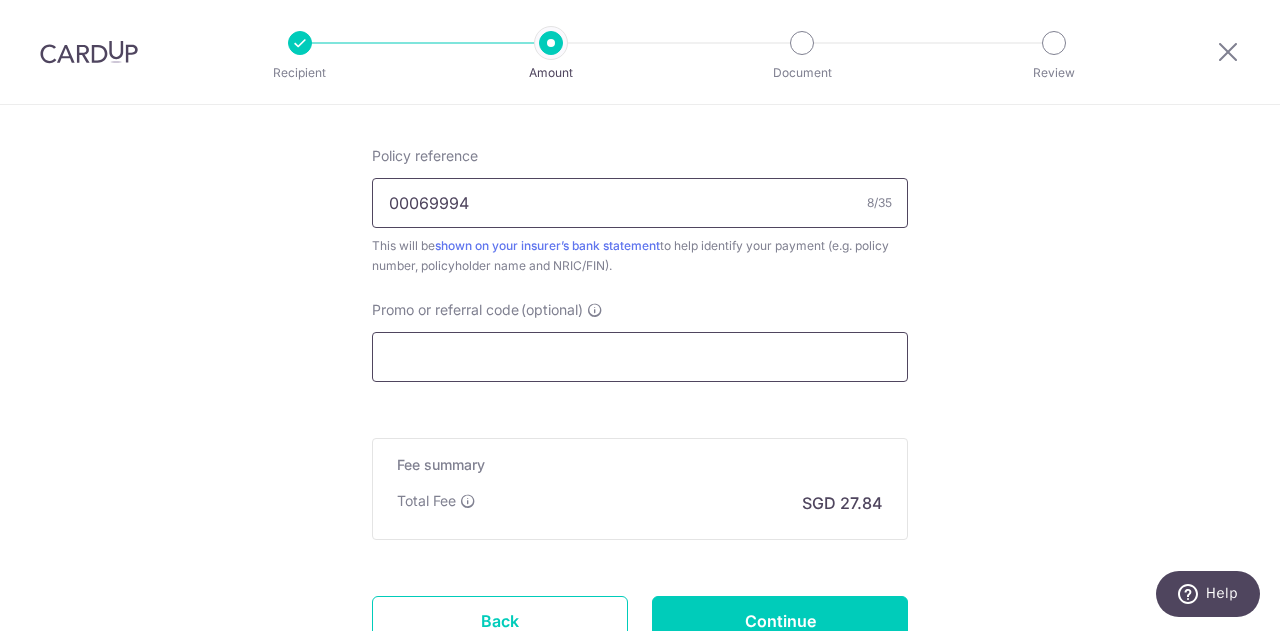 type on "00069994" 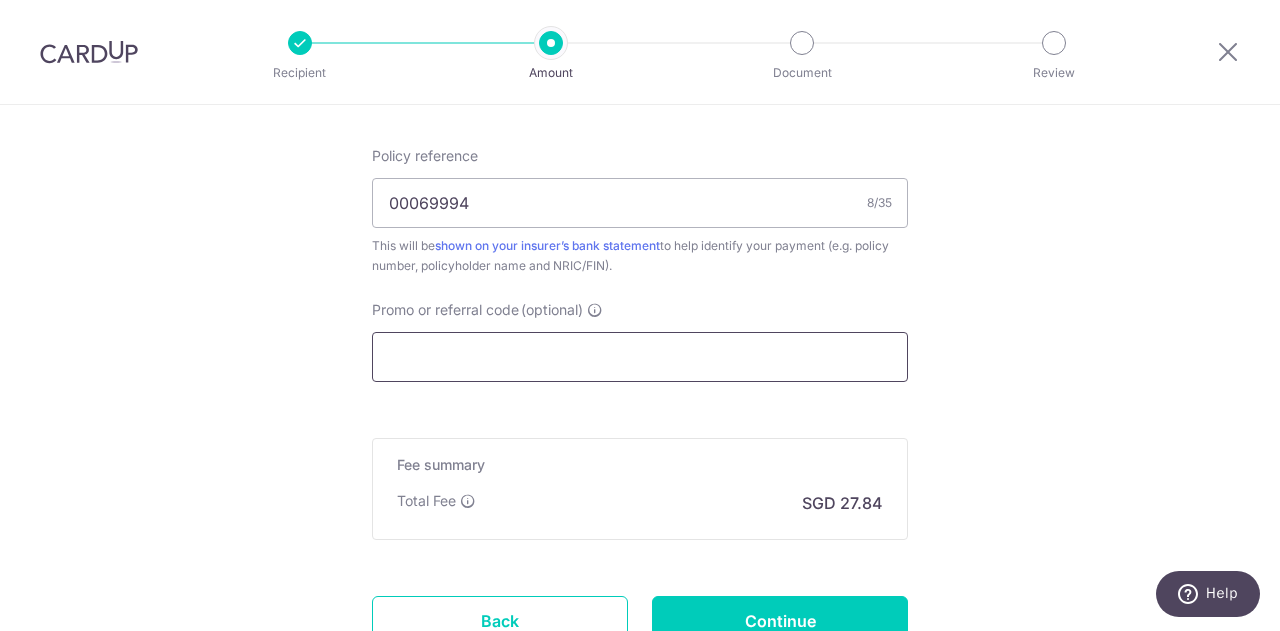 click on "Promo or referral code
(optional)" at bounding box center [640, 357] 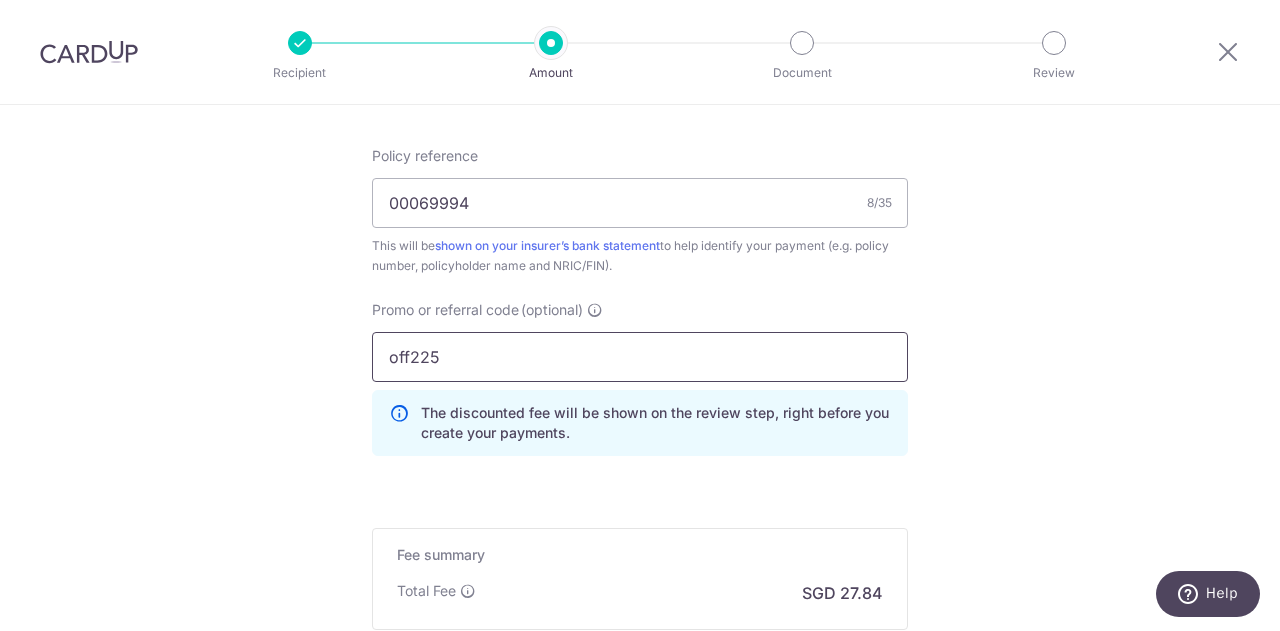 type on "off225" 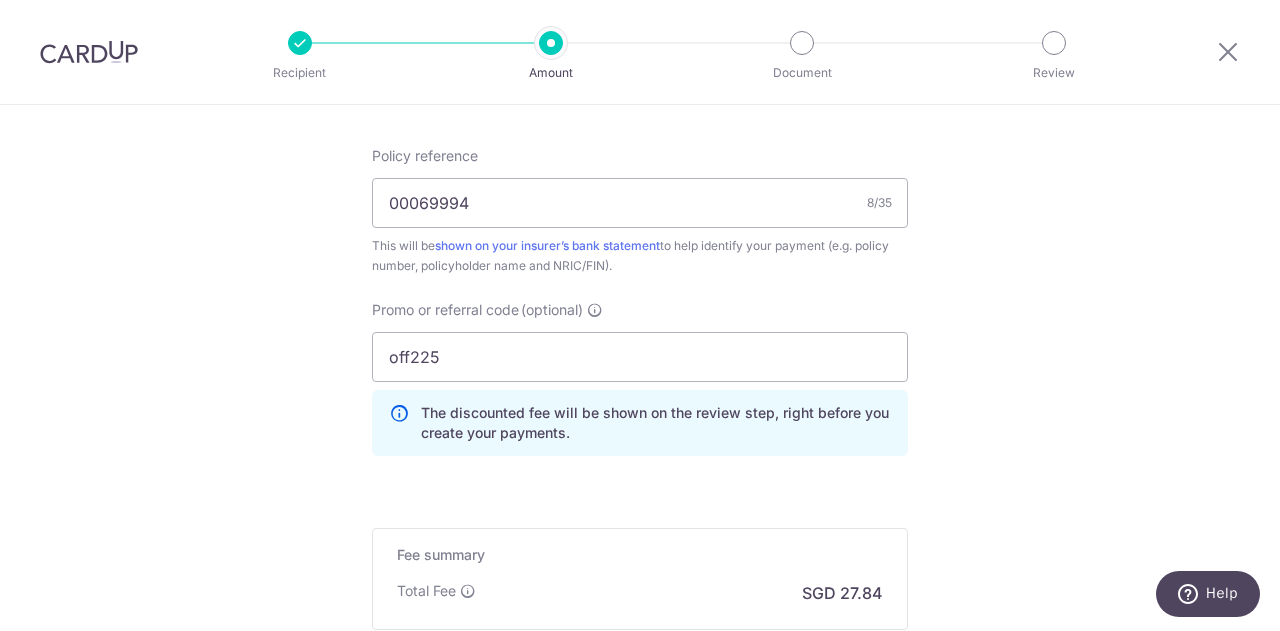click on "Tell us more about your payment
Enter payment amount
SGD
1,070.95
1070.95
Select Card
**** 0990
Add credit card
Your Cards
**** 0990
Secure 256-bit SSL
Text
New card details
Card
Secure 256-bit SSL" at bounding box center [640, -105] 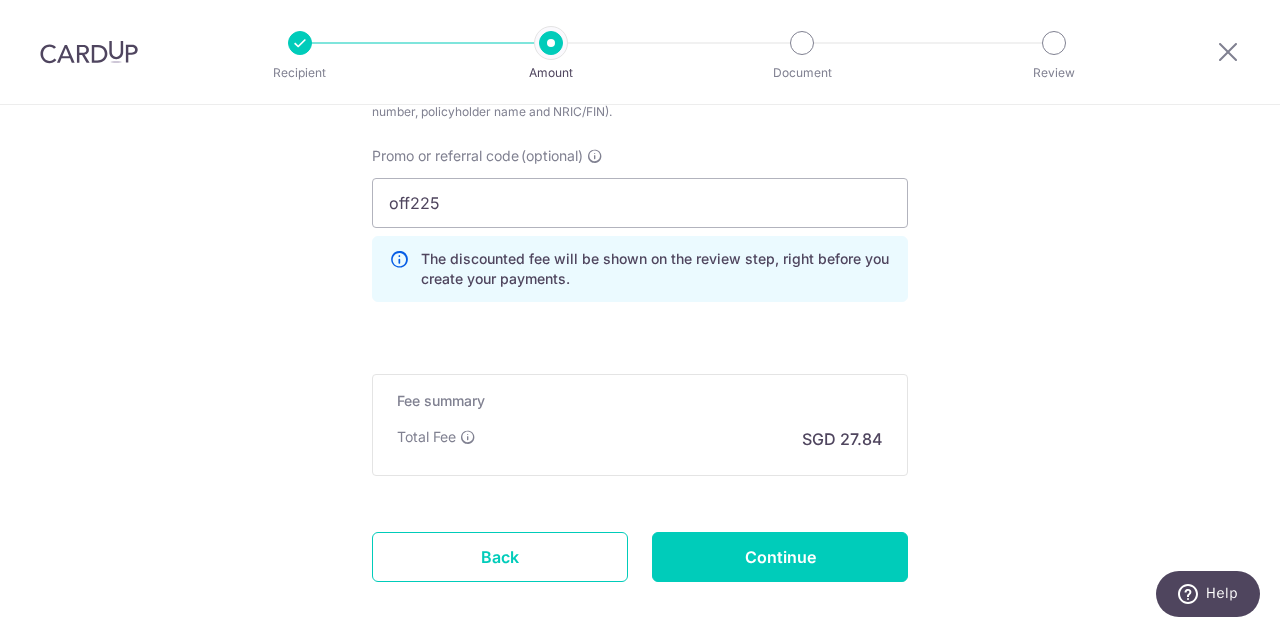 scroll, scrollTop: 1400, scrollLeft: 0, axis: vertical 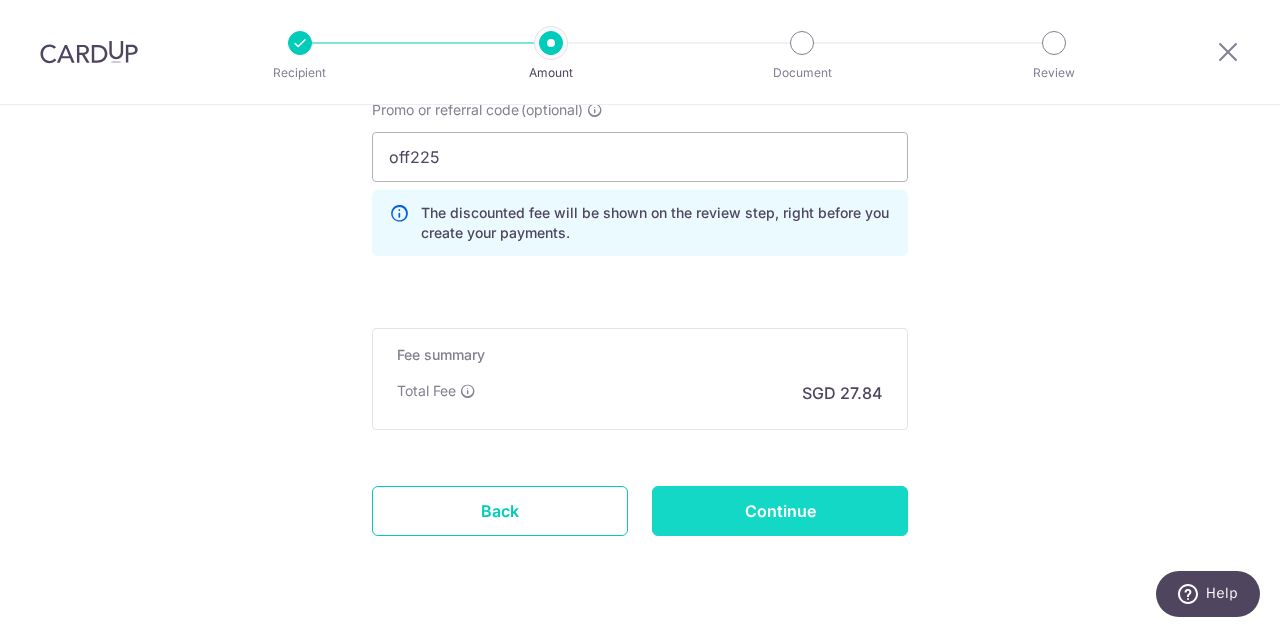 click on "Continue" at bounding box center (780, 511) 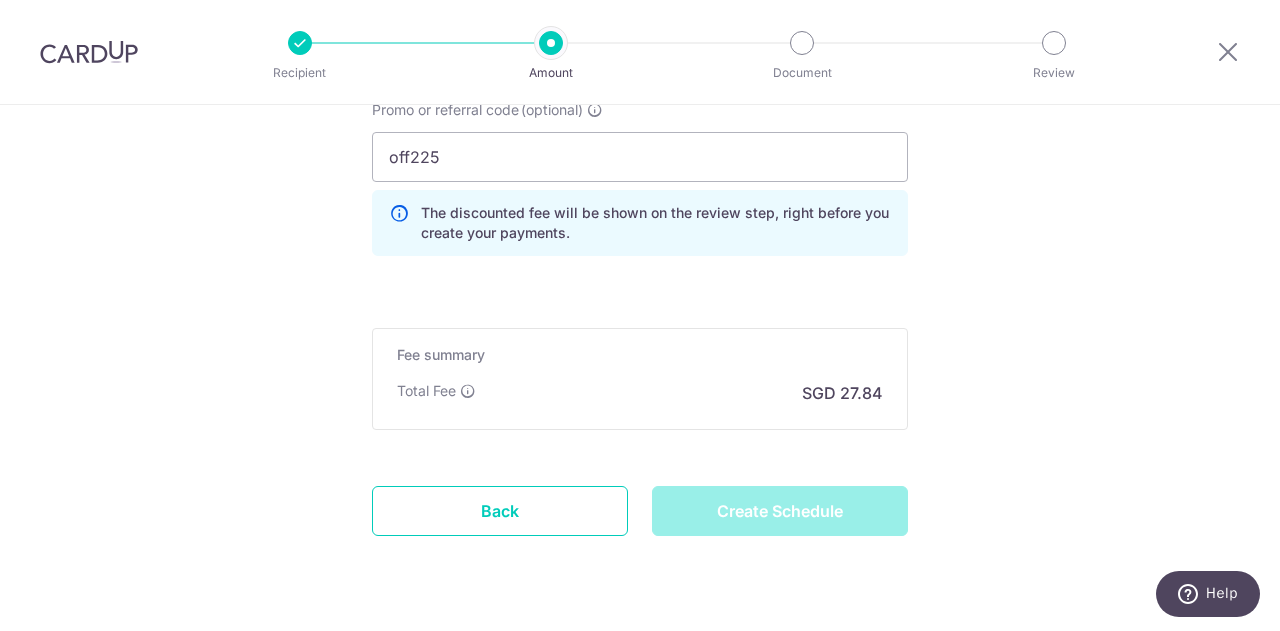 type on "Create Schedule" 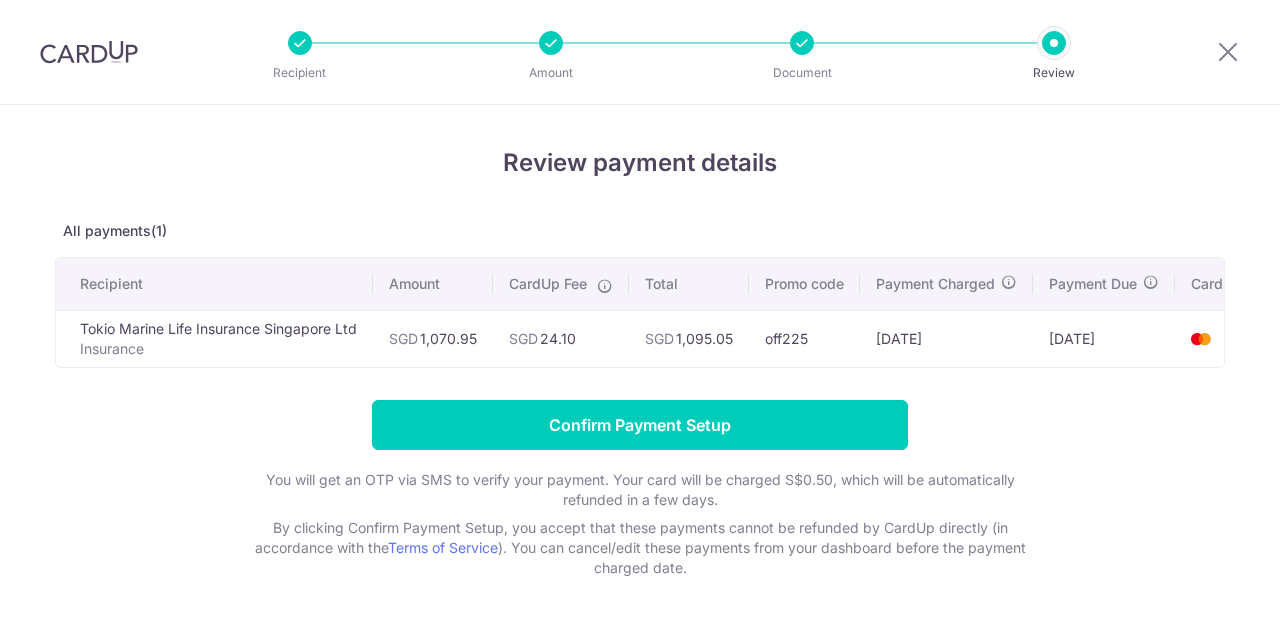 scroll, scrollTop: 0, scrollLeft: 0, axis: both 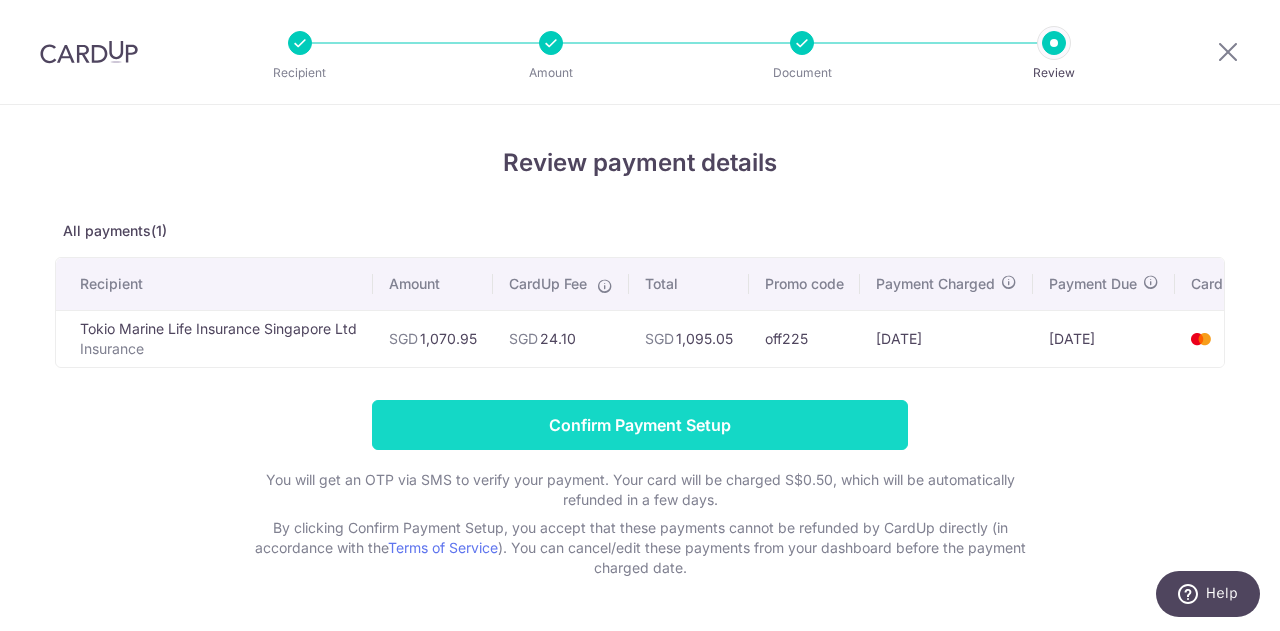click on "Confirm Payment Setup" at bounding box center [640, 425] 